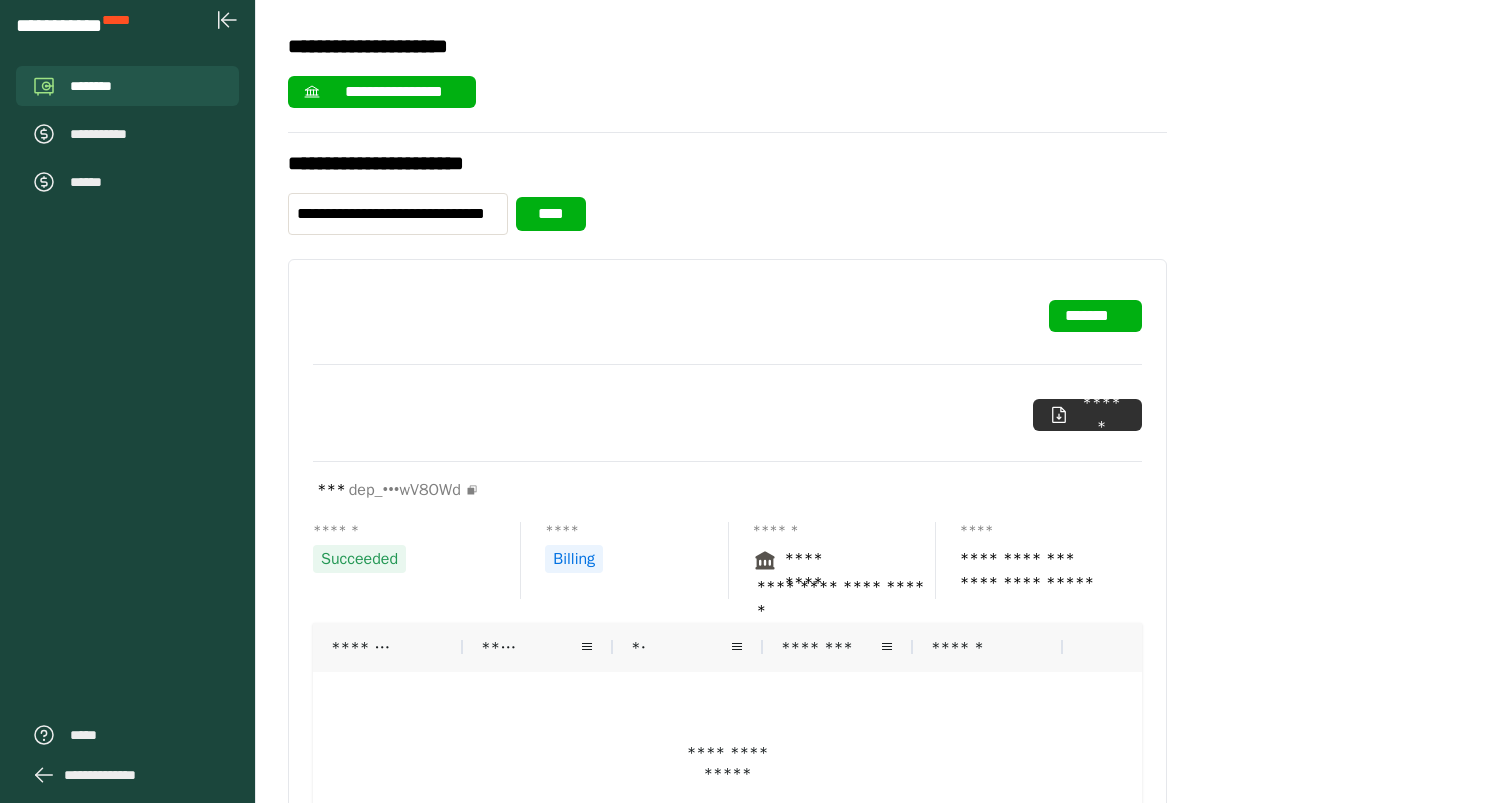 scroll, scrollTop: 0, scrollLeft: 0, axis: both 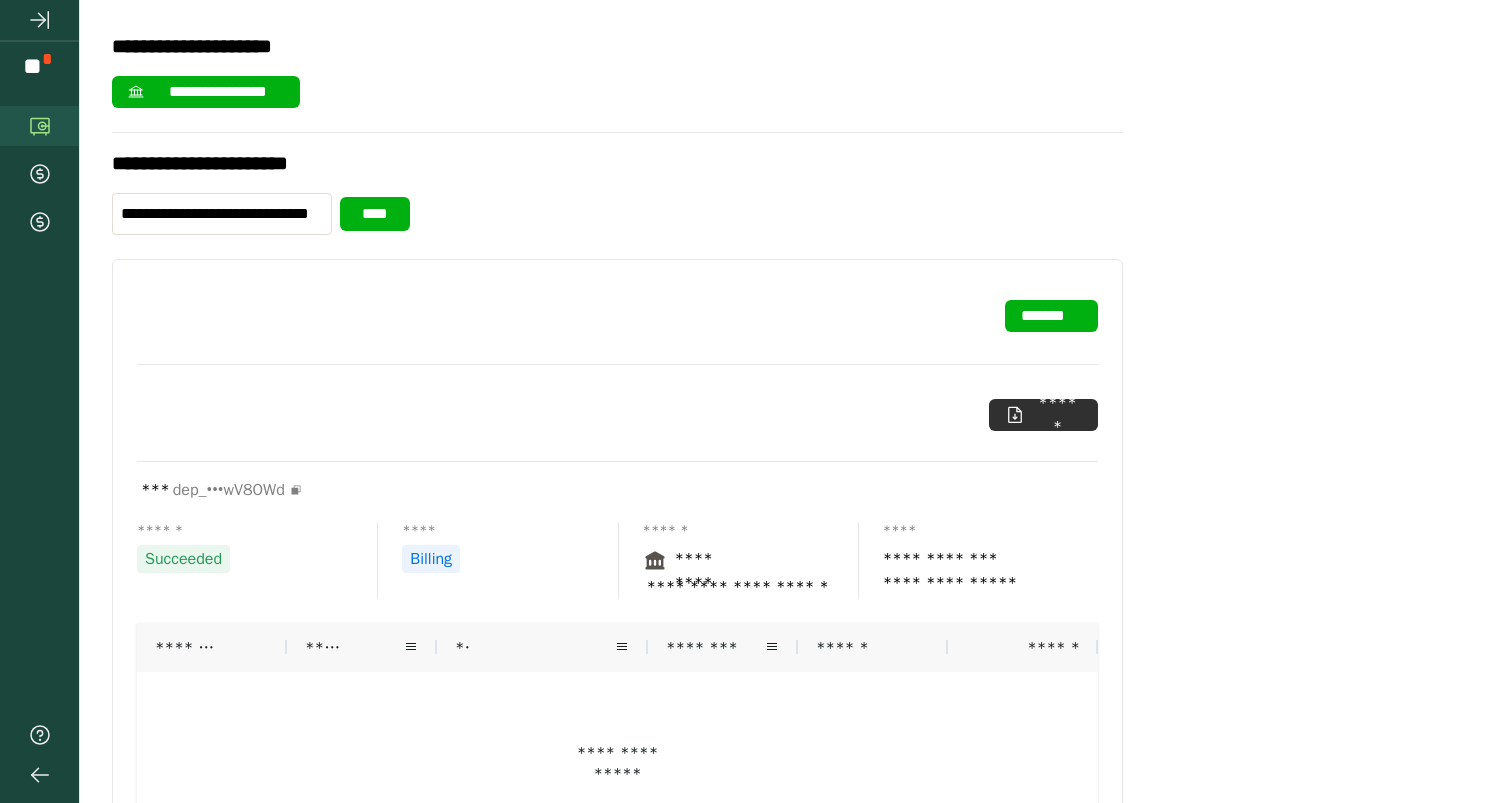 click 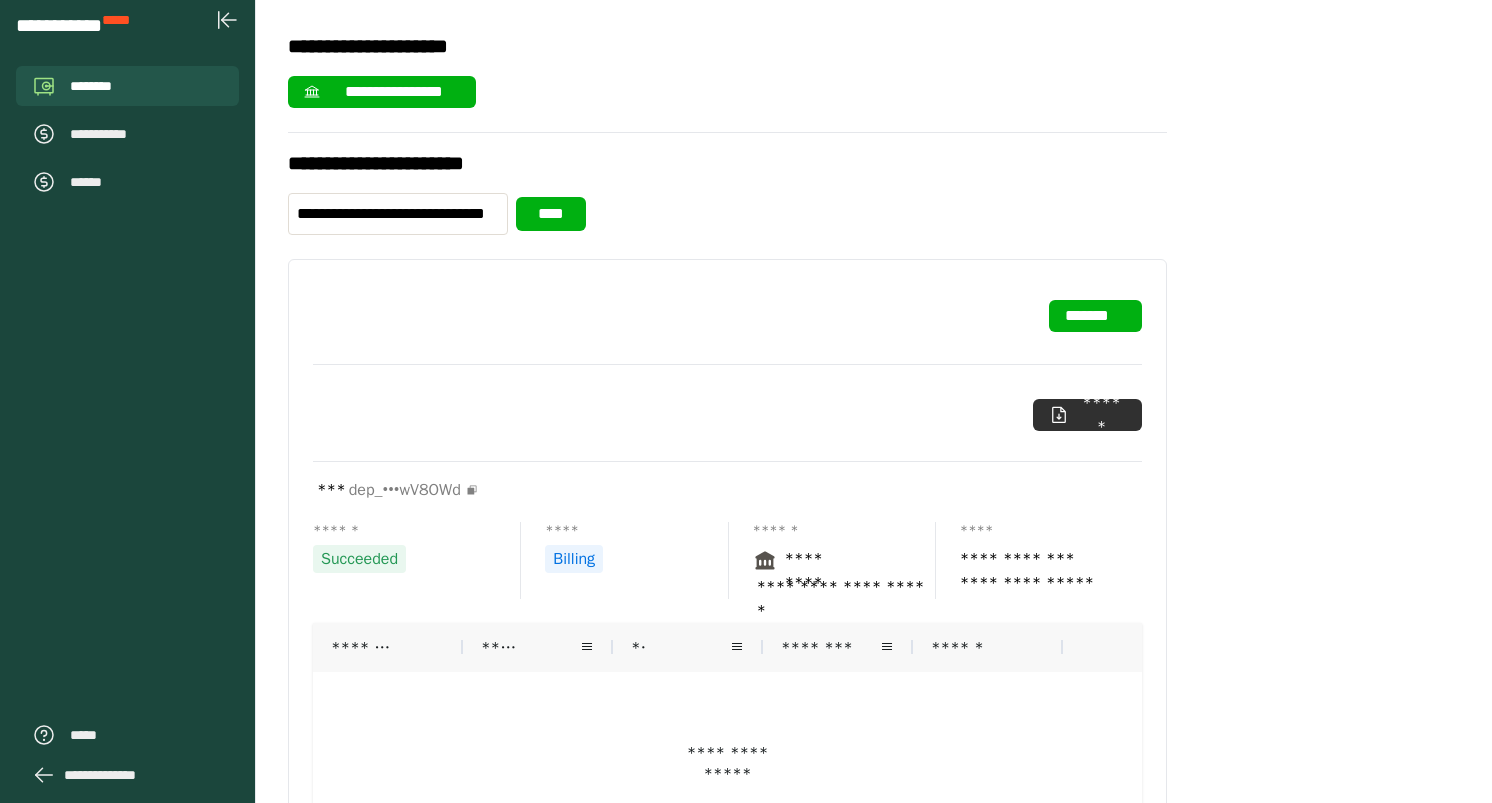 click on "**********" at bounding box center (110, 775) 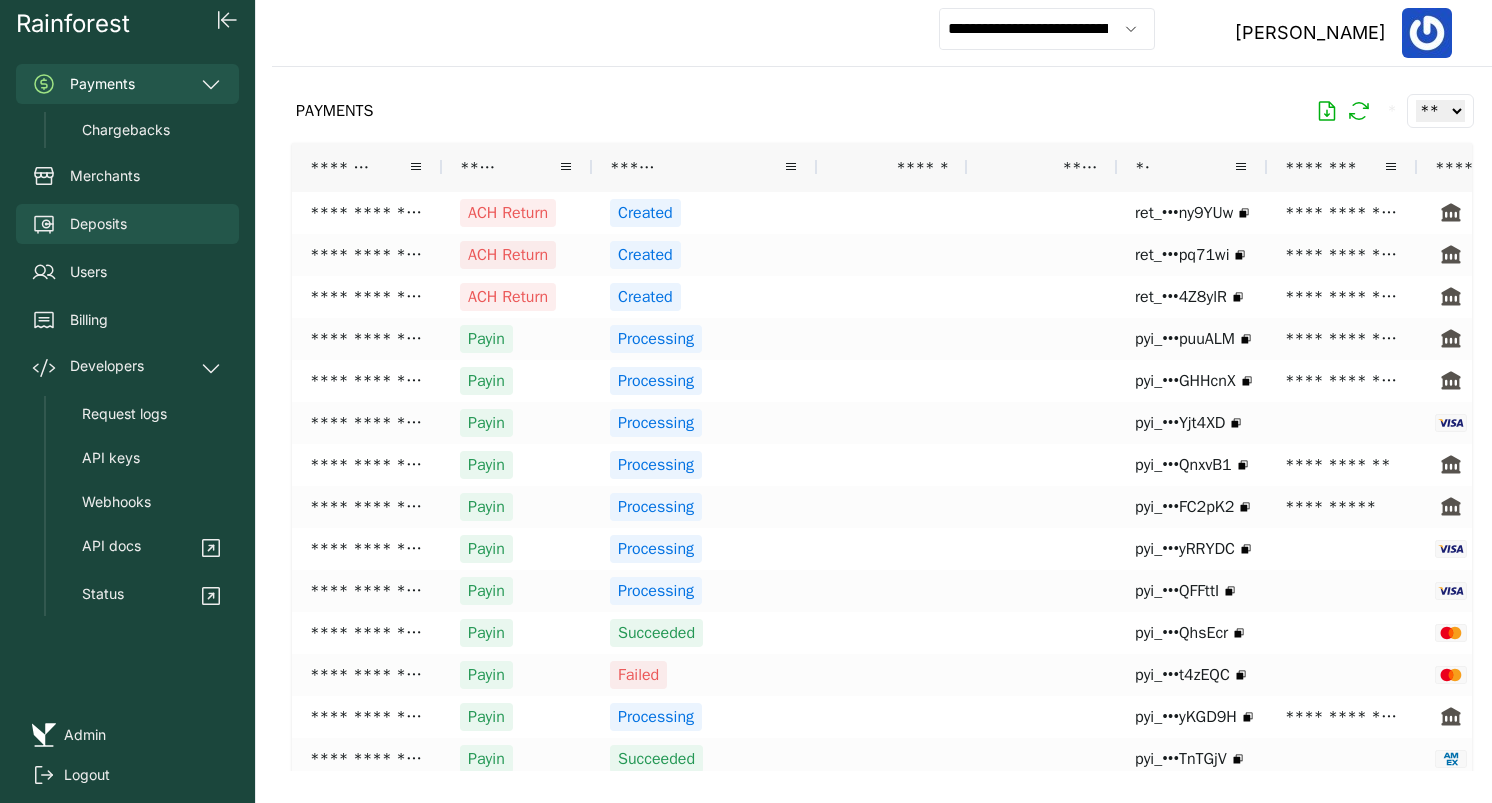 click on "Deposits" at bounding box center (127, 224) 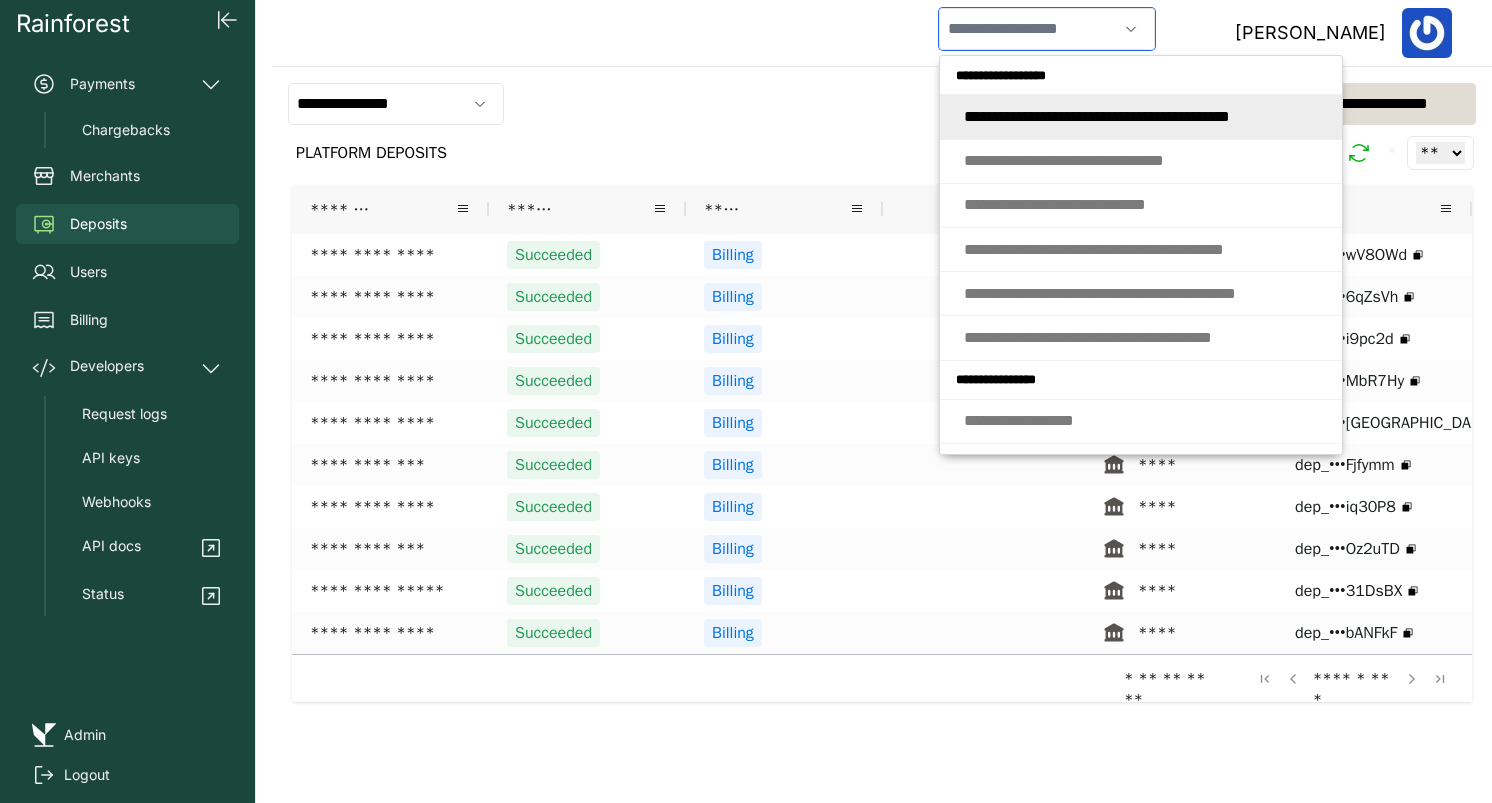 click at bounding box center [1028, 29] 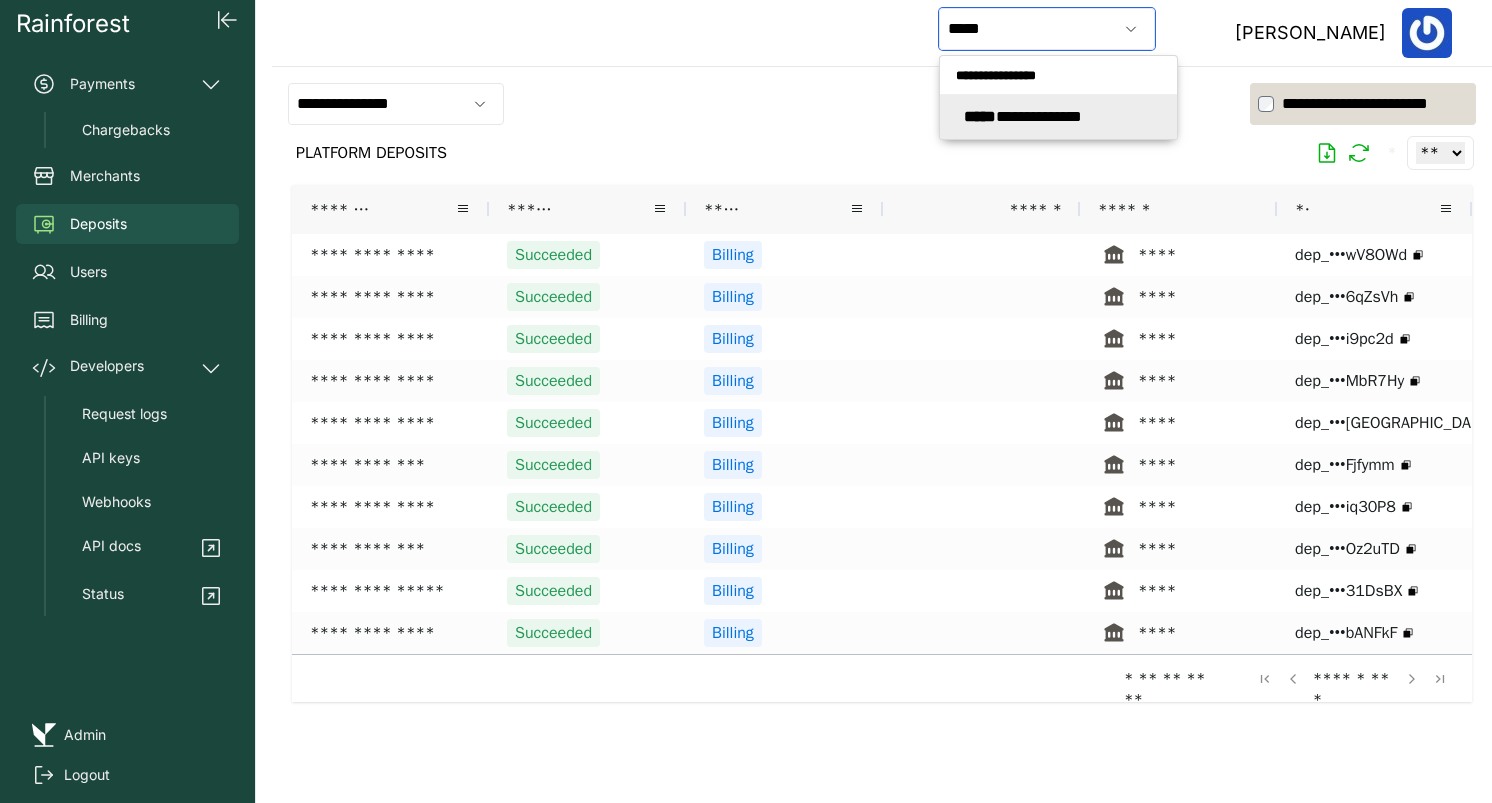 click on "**********" at bounding box center (1023, 116) 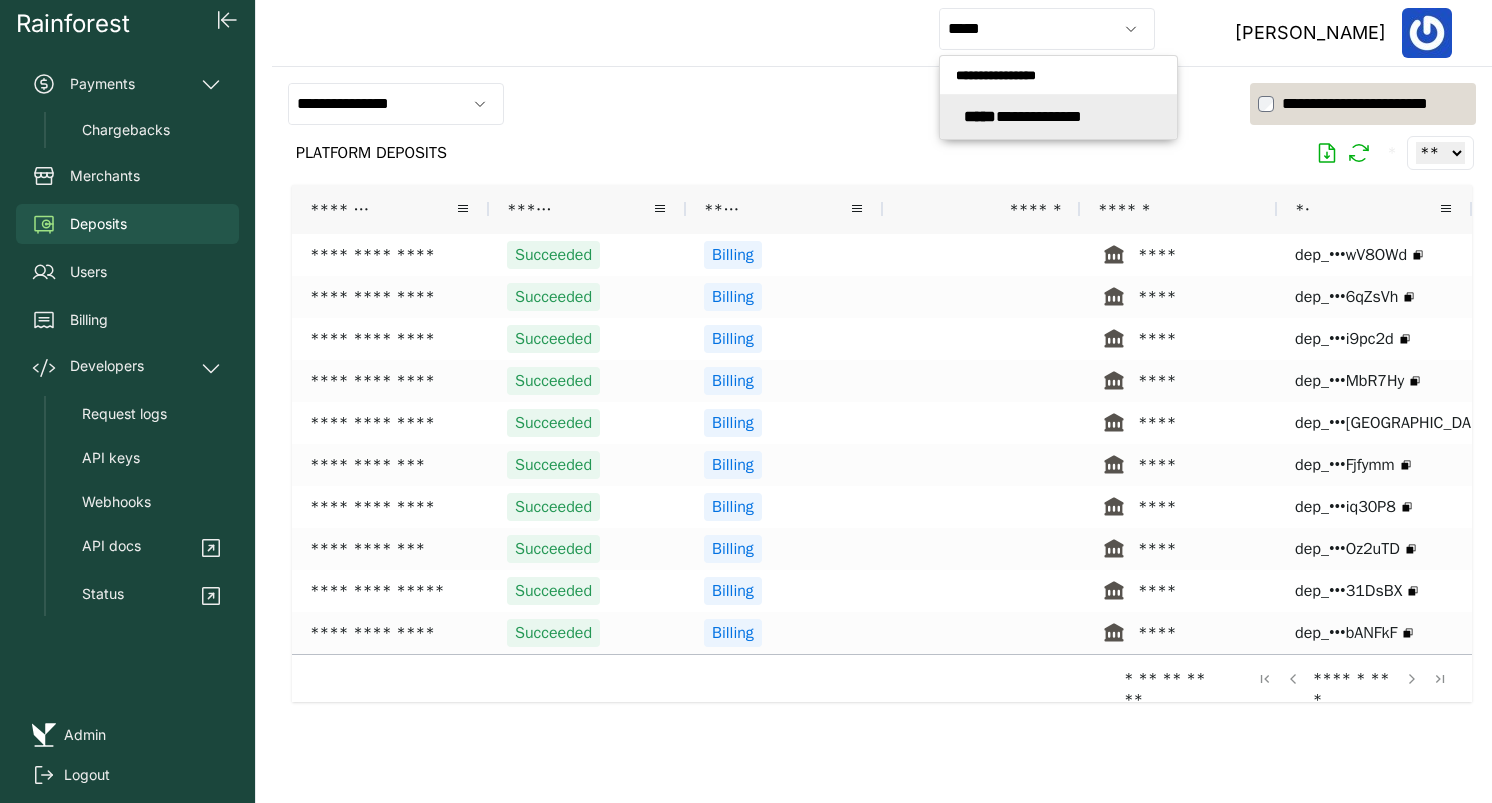 type on "**********" 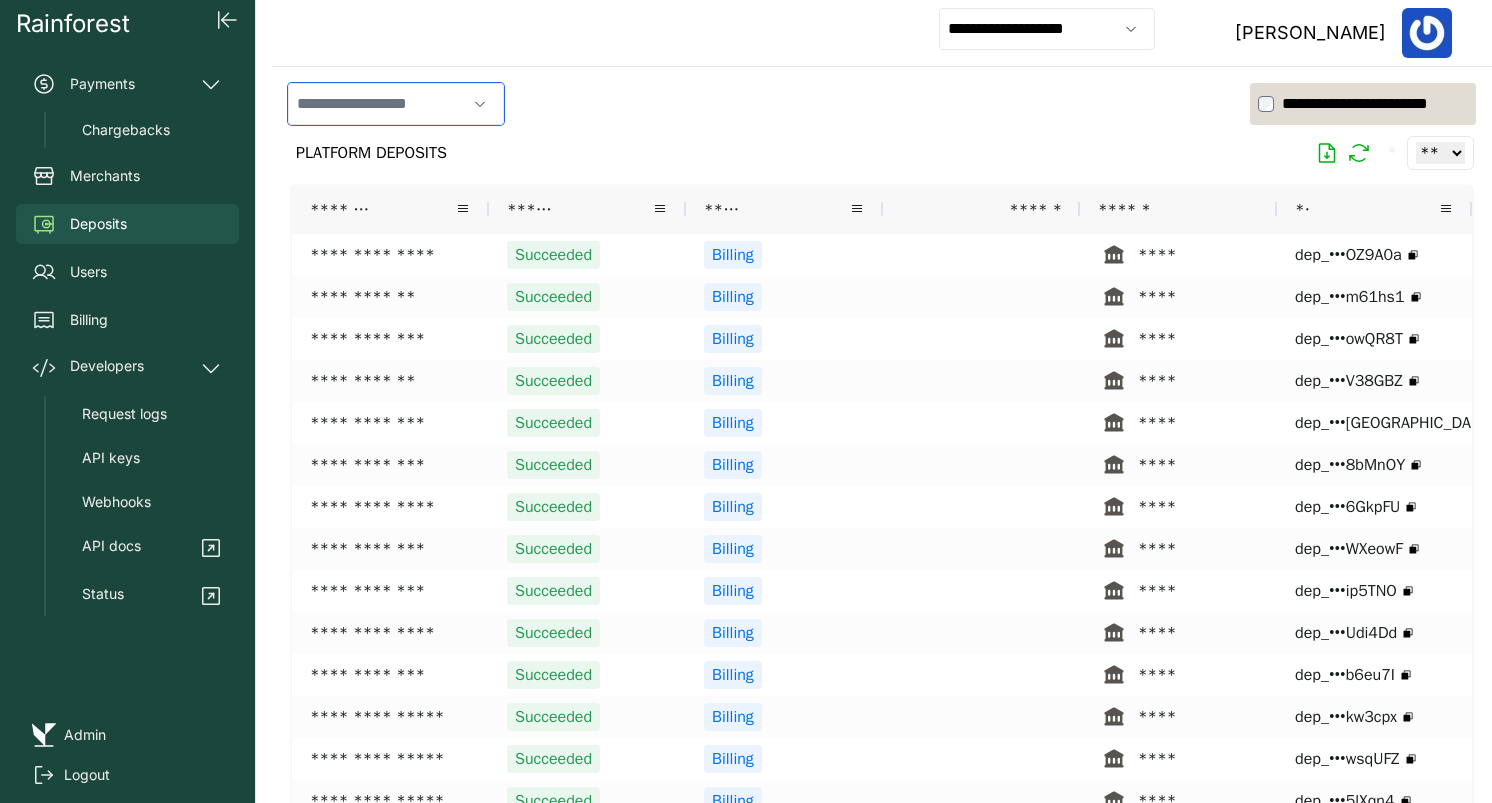 click at bounding box center (377, 104) 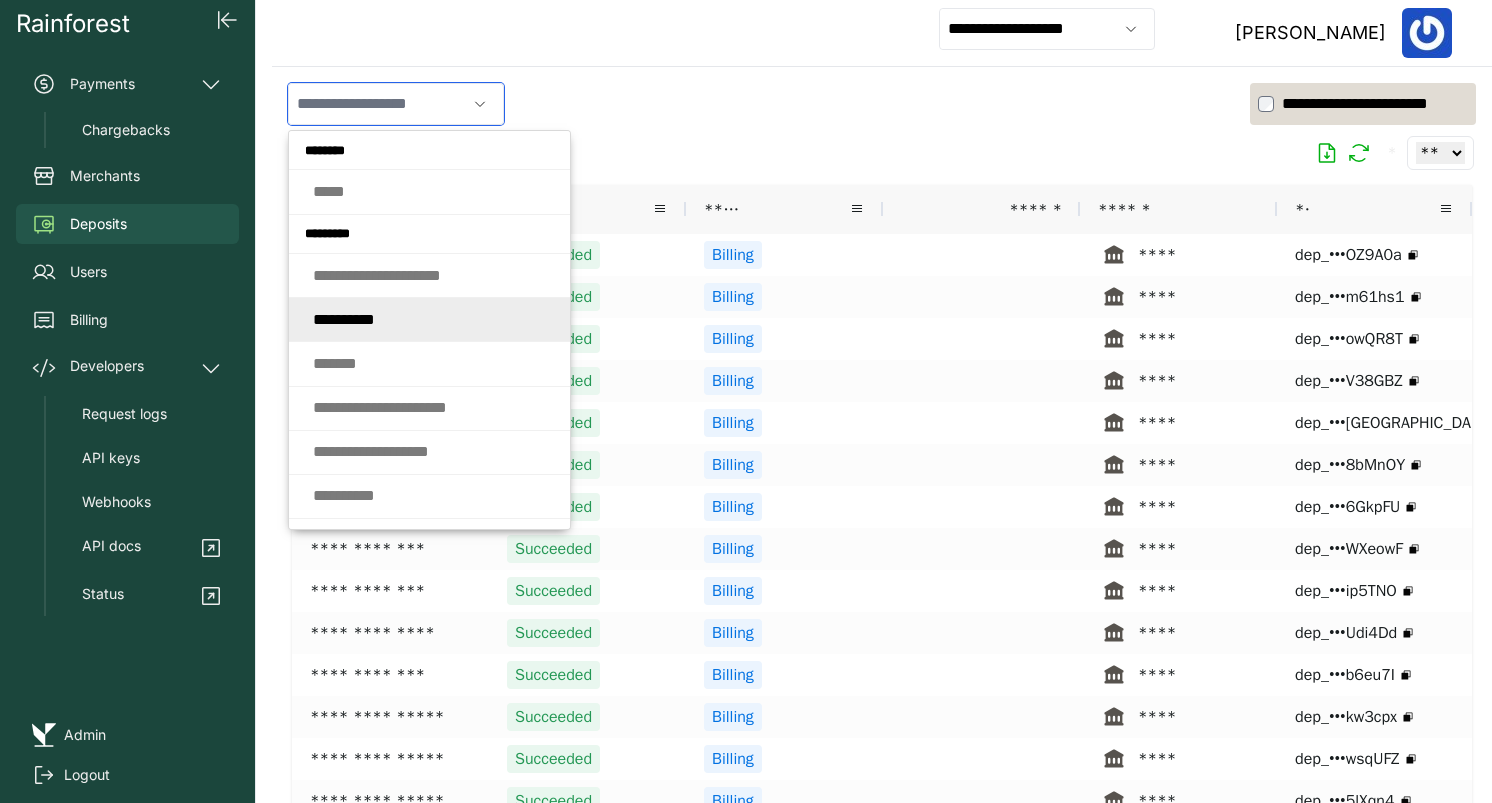 click on "* * * * * * * * * *" at bounding box center [344, 319] 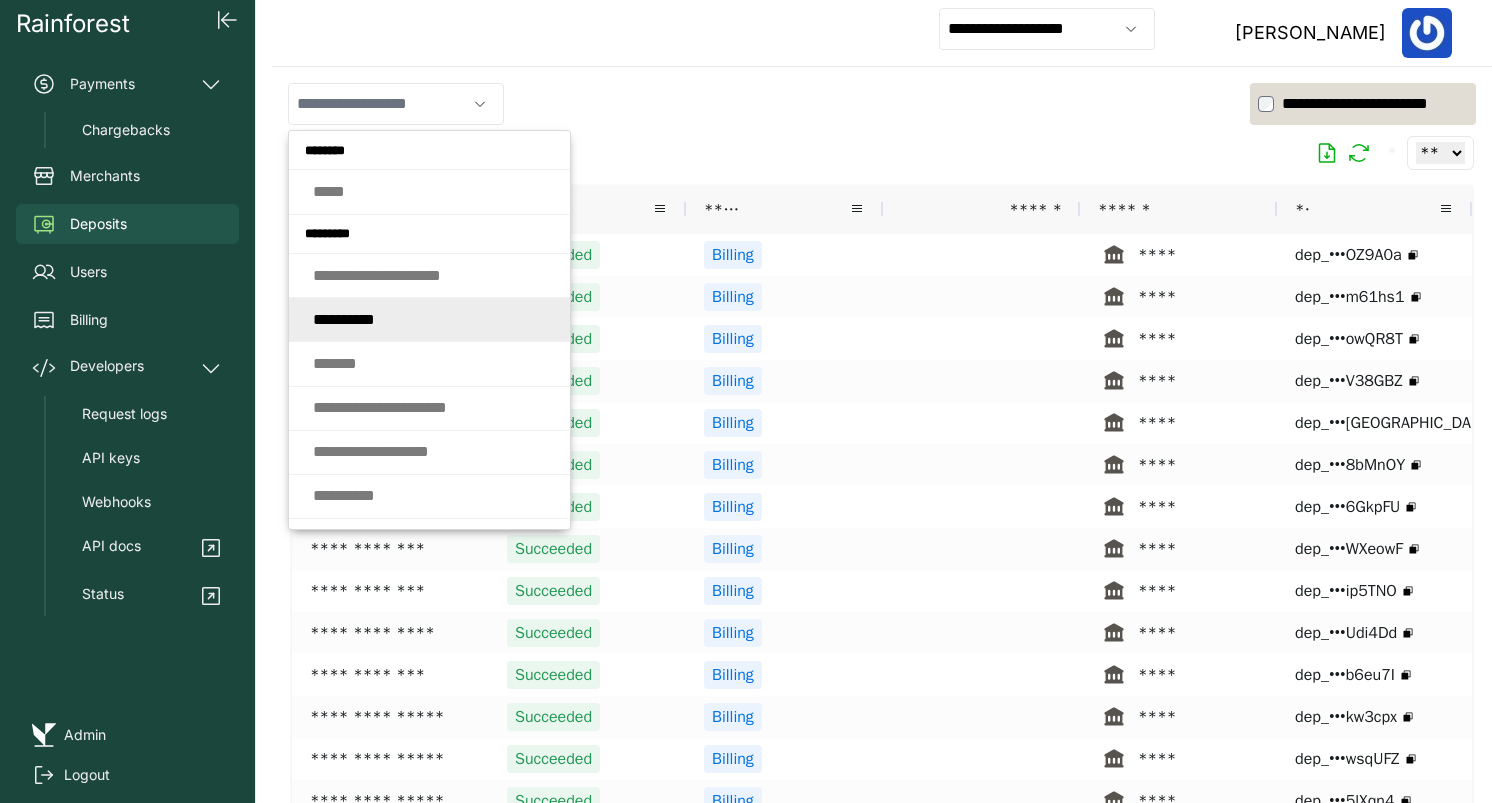 type on "**********" 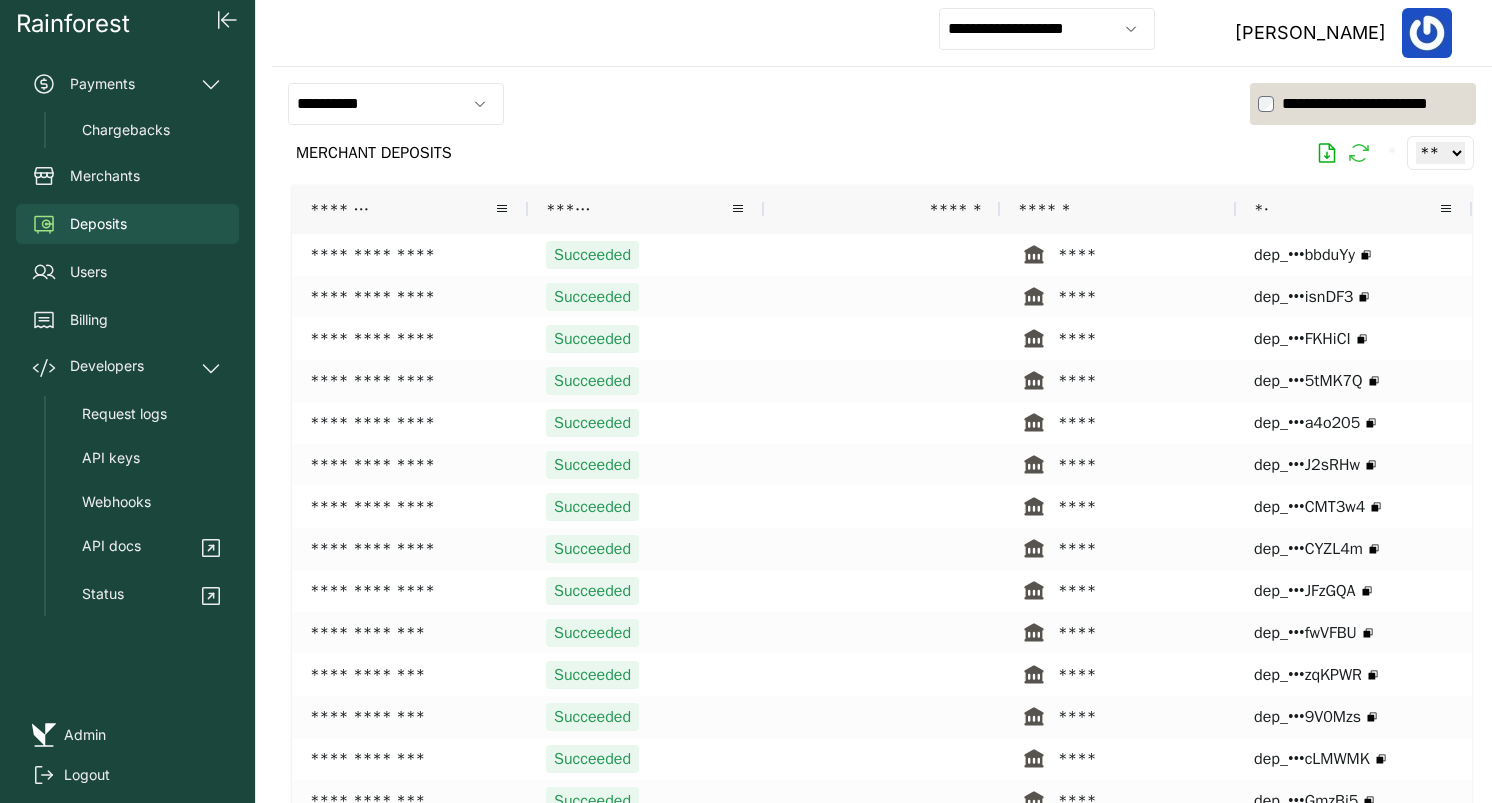 click 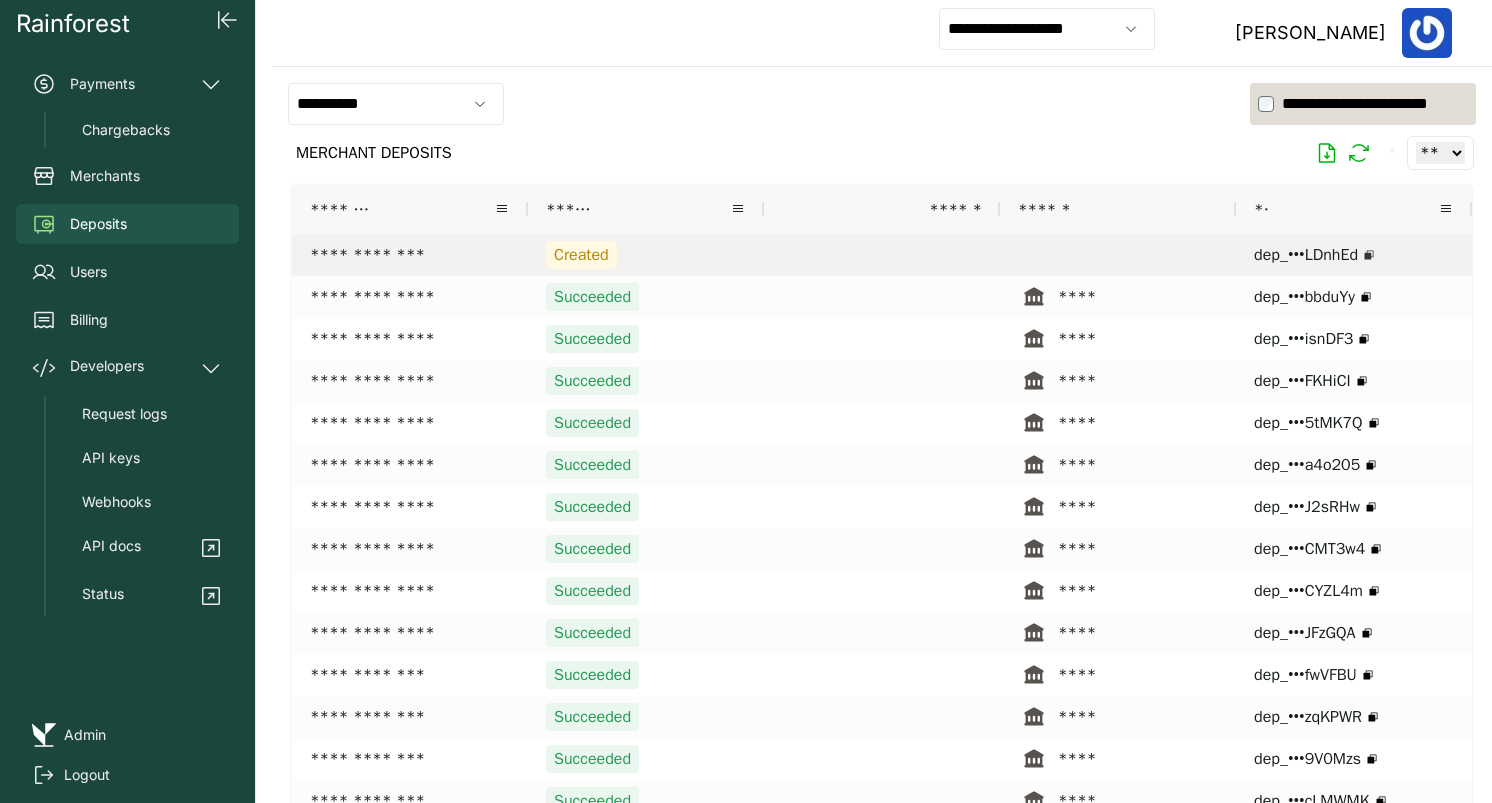 click 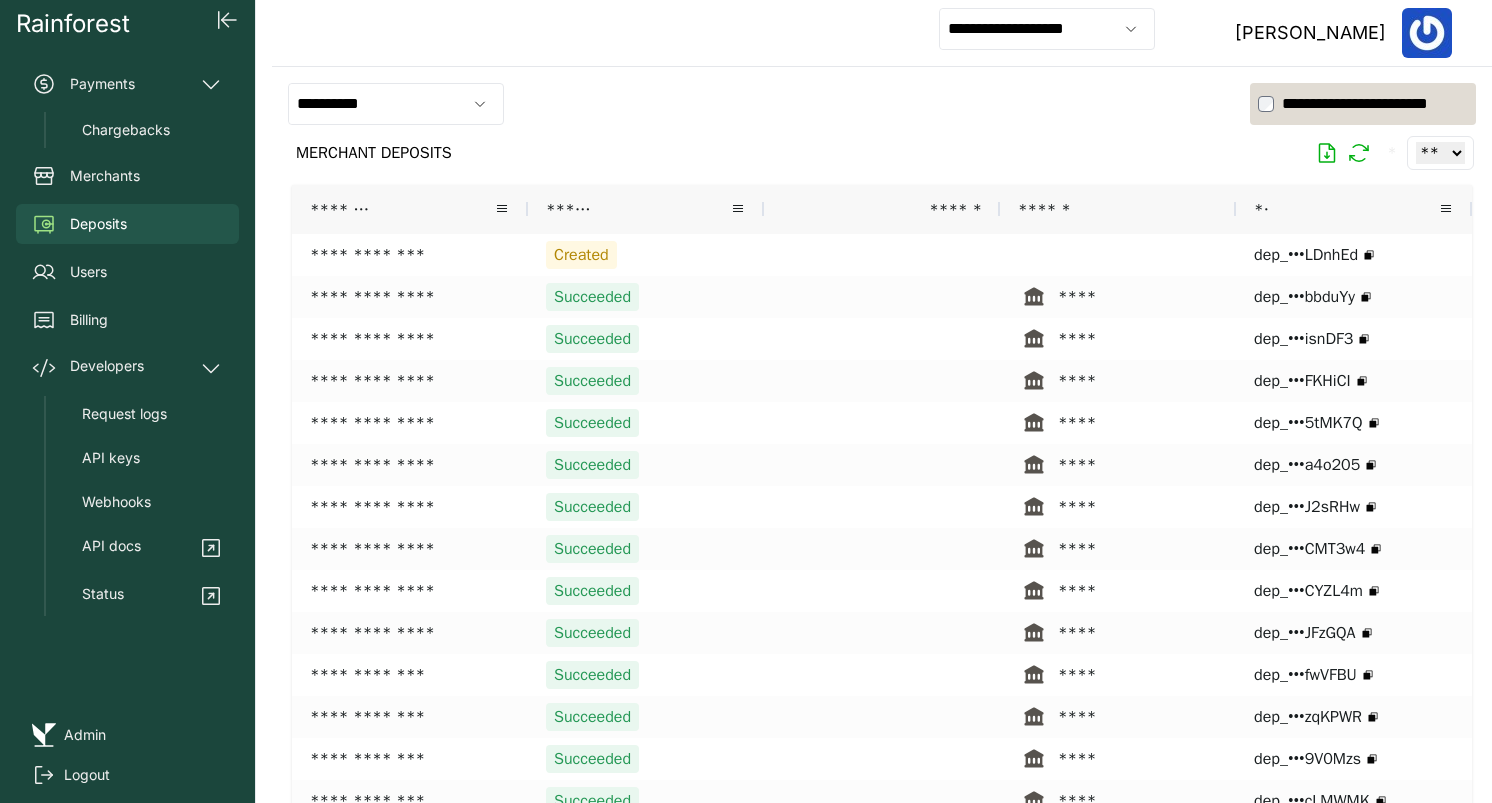 click on "Admin" at bounding box center (85, 735) 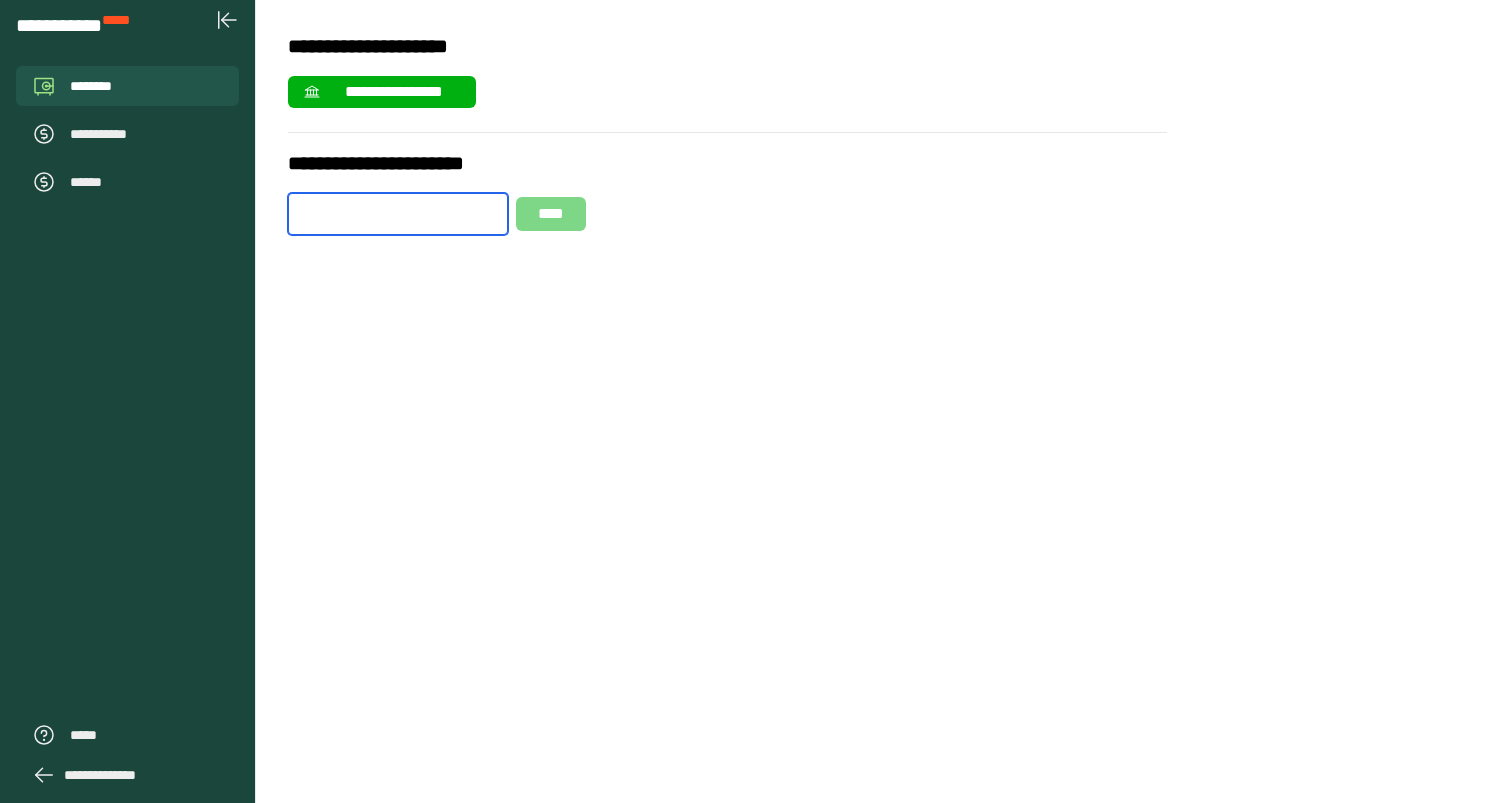 click at bounding box center [398, 214] 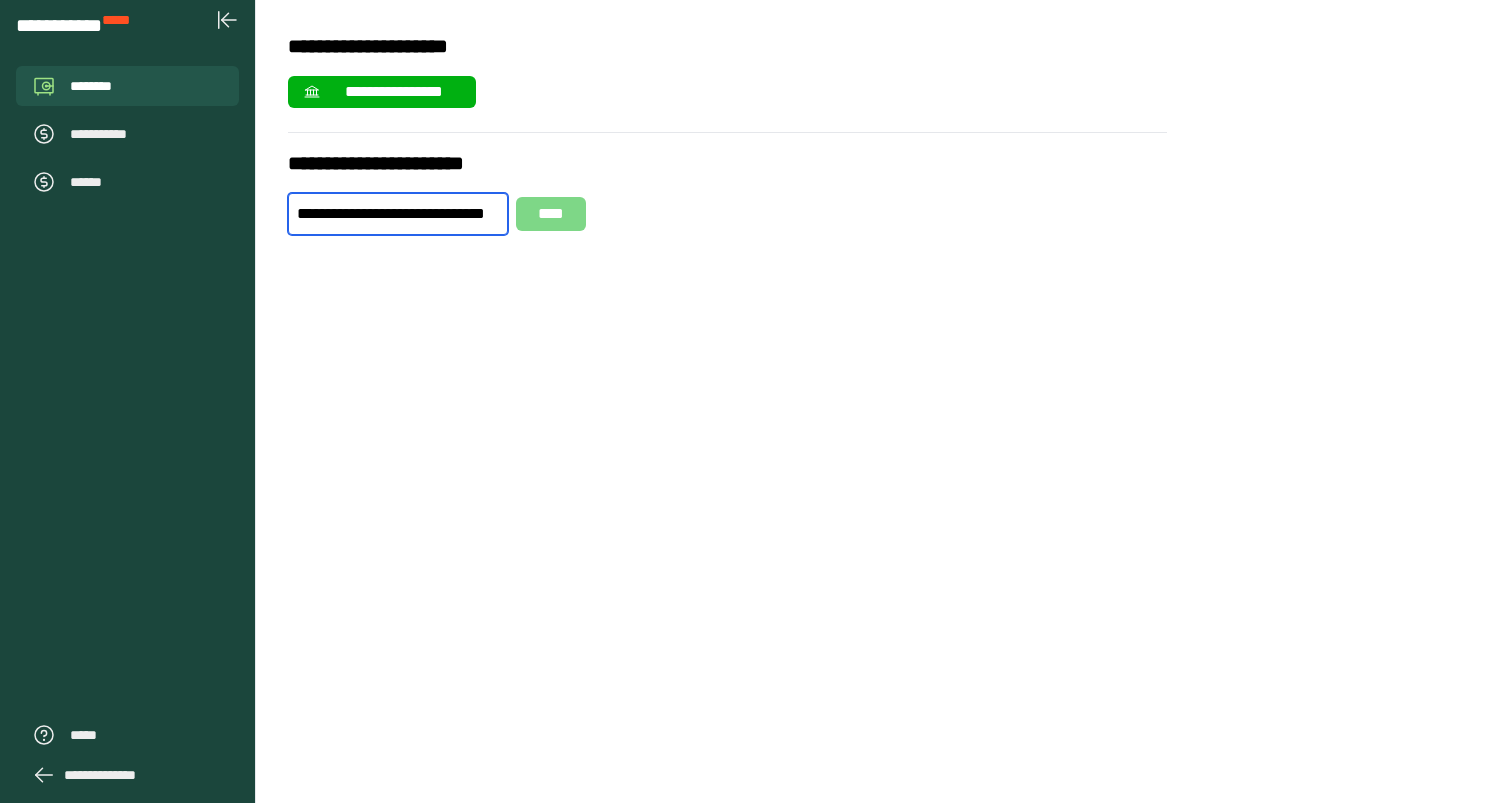 scroll, scrollTop: 0, scrollLeft: 107, axis: horizontal 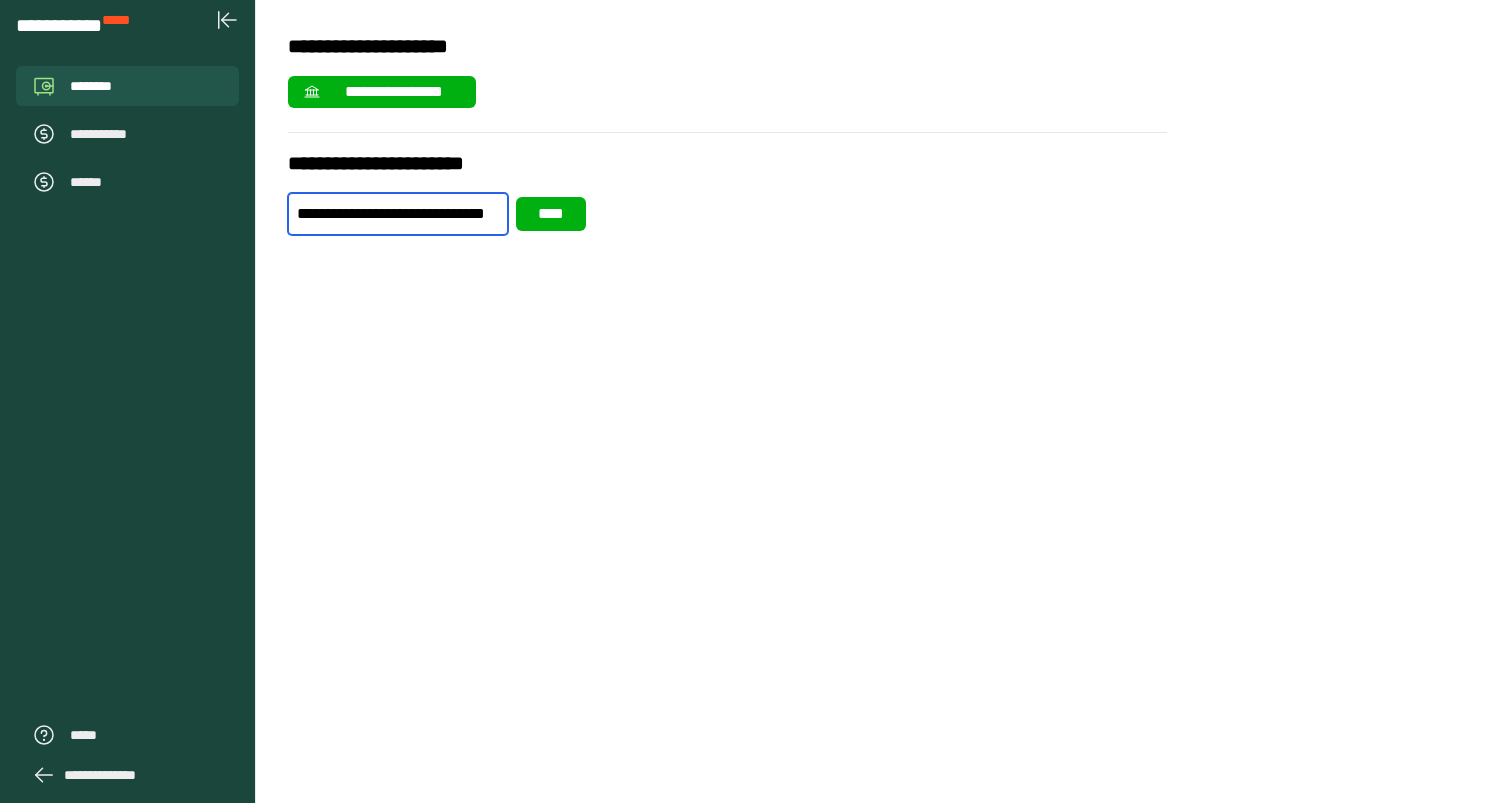 type on "**********" 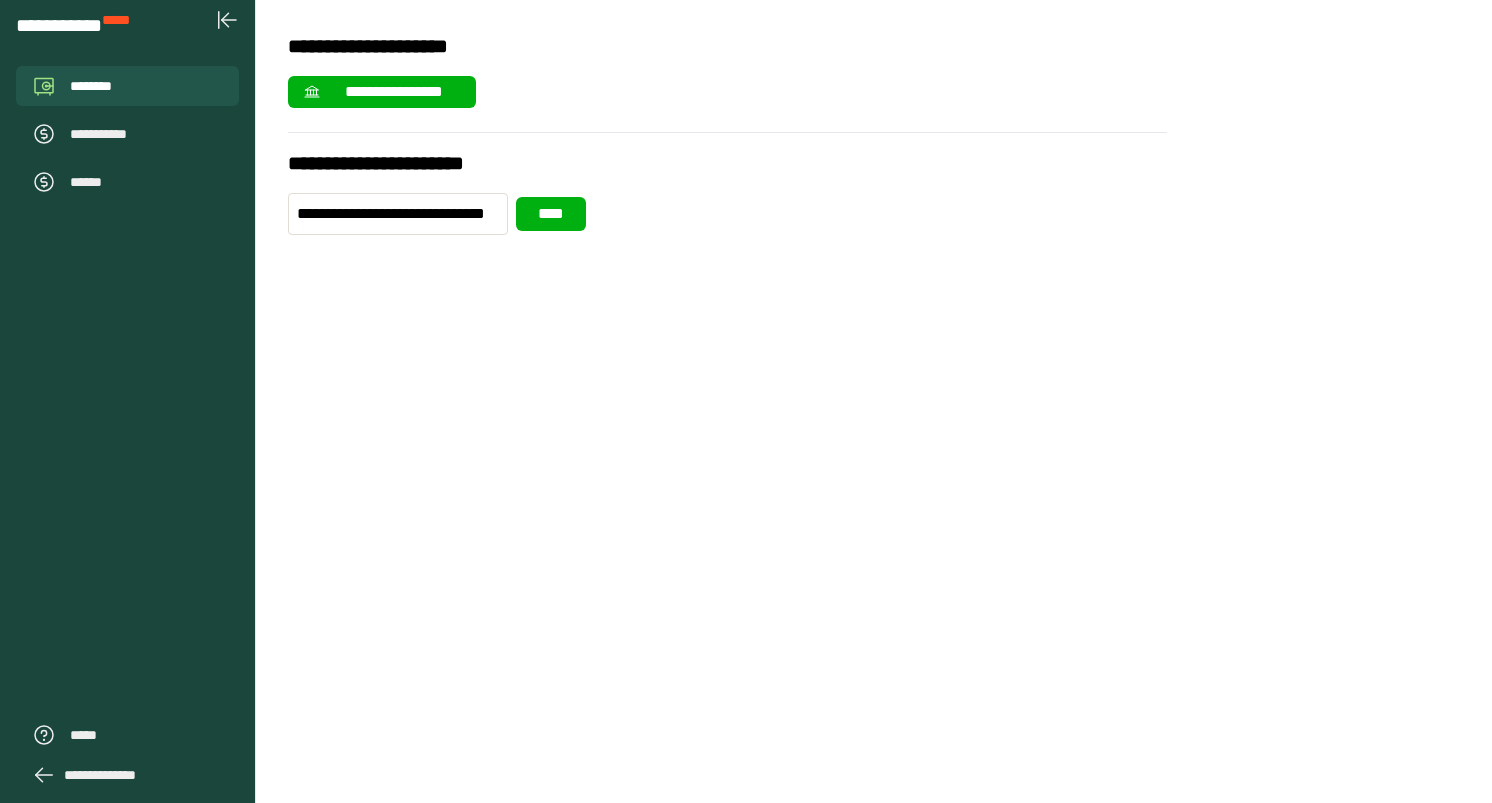 scroll, scrollTop: 0, scrollLeft: 0, axis: both 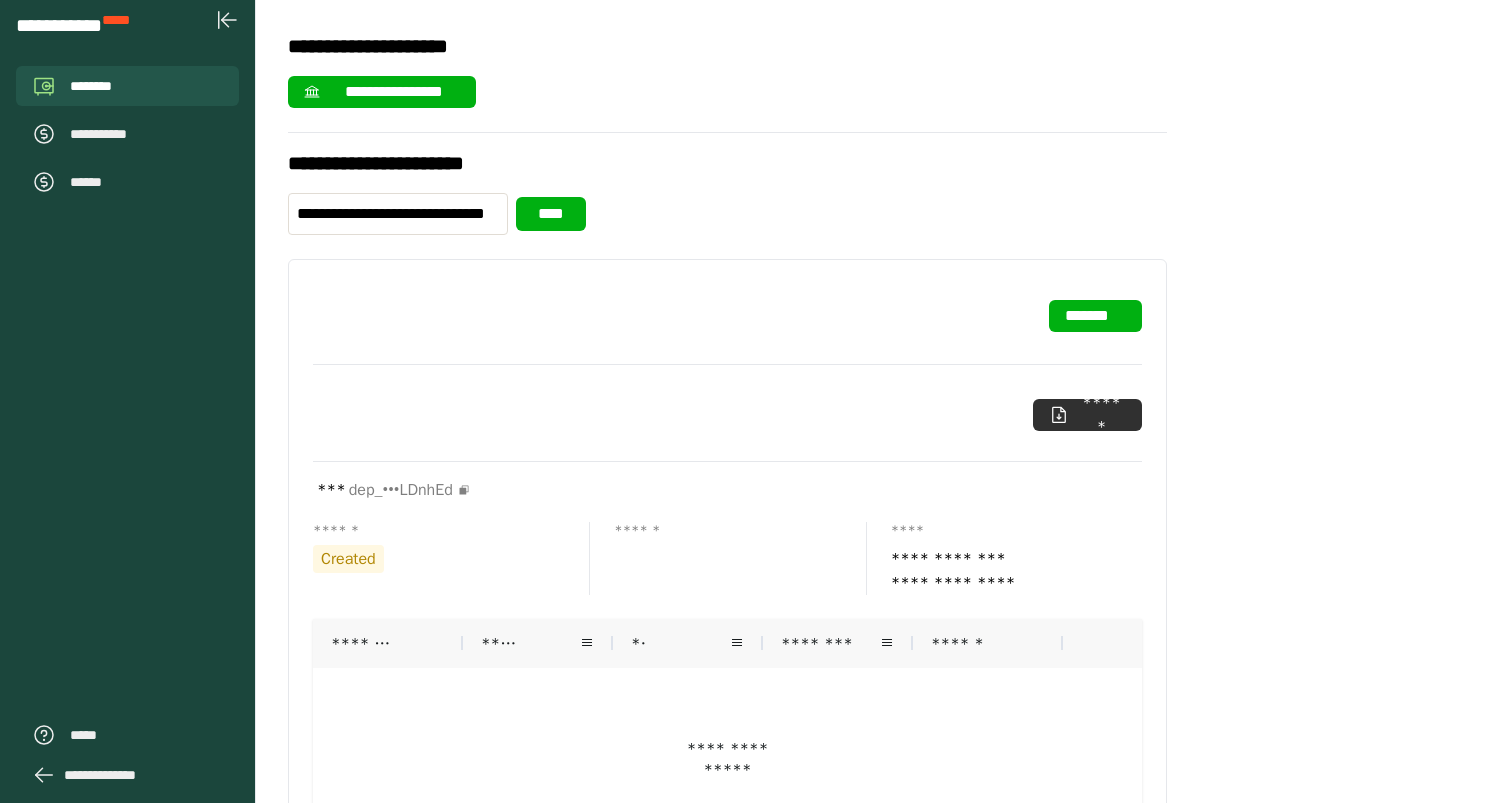 click 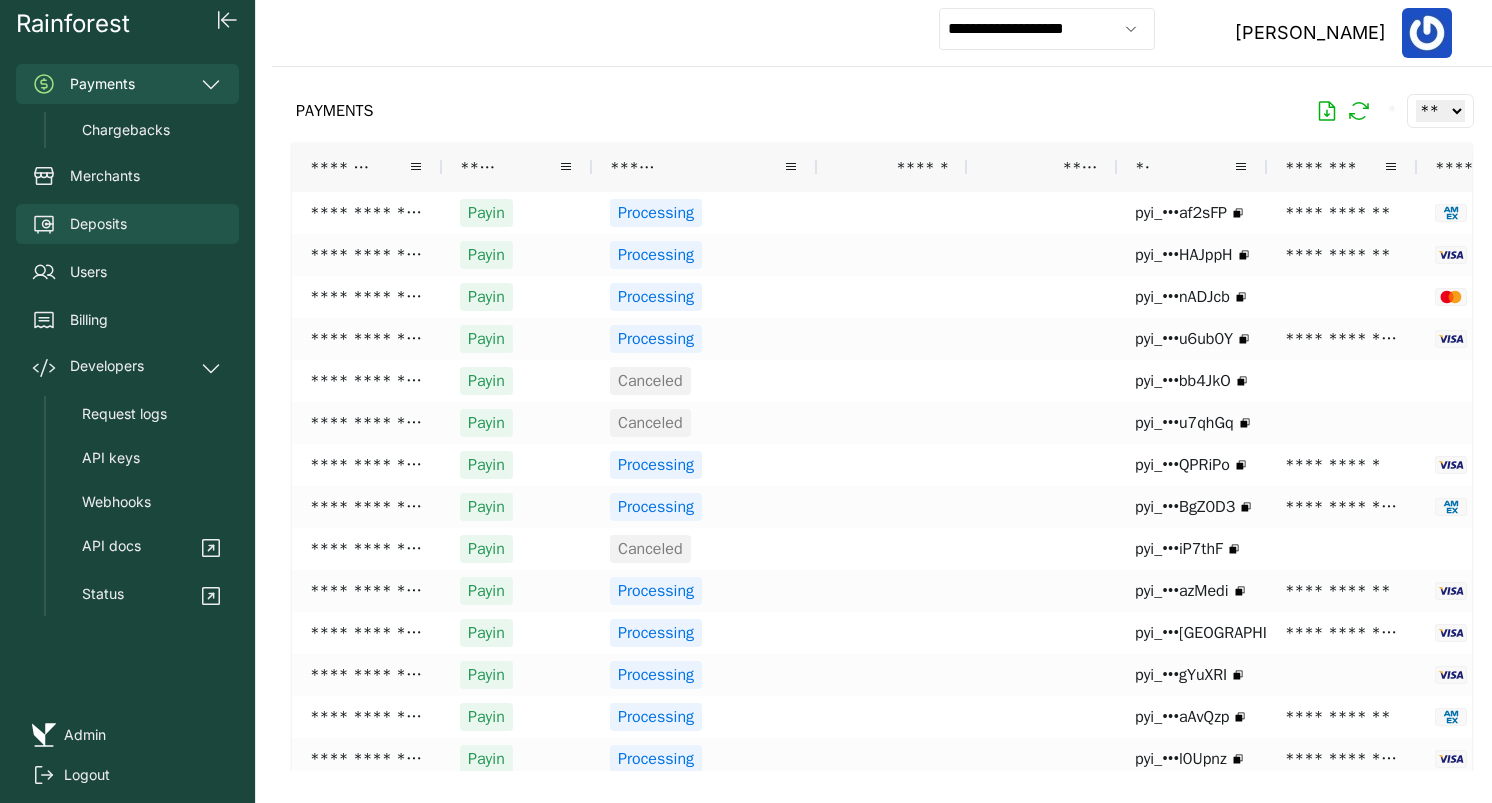 click on "Deposits" at bounding box center (127, 224) 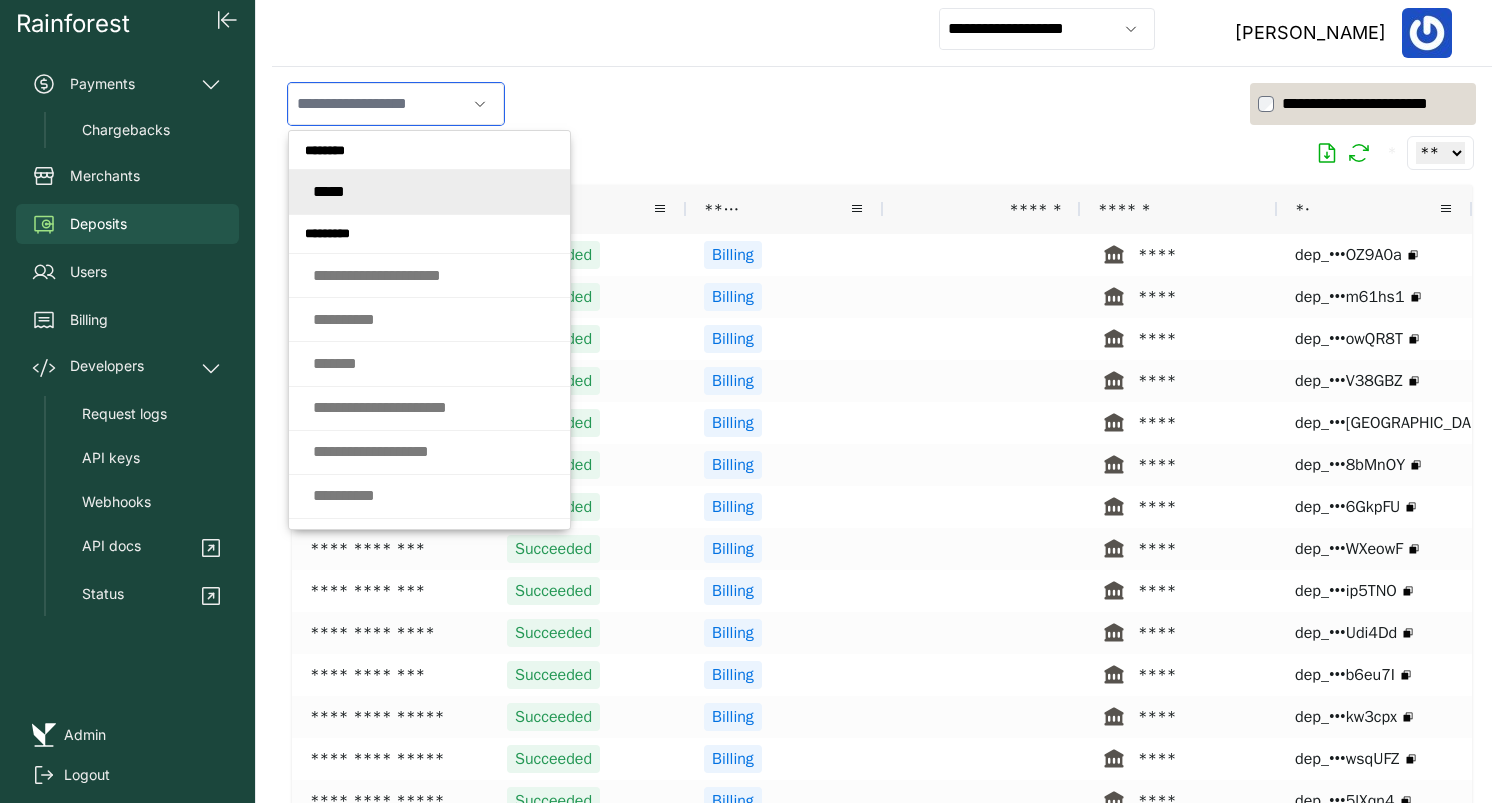 click at bounding box center (377, 104) 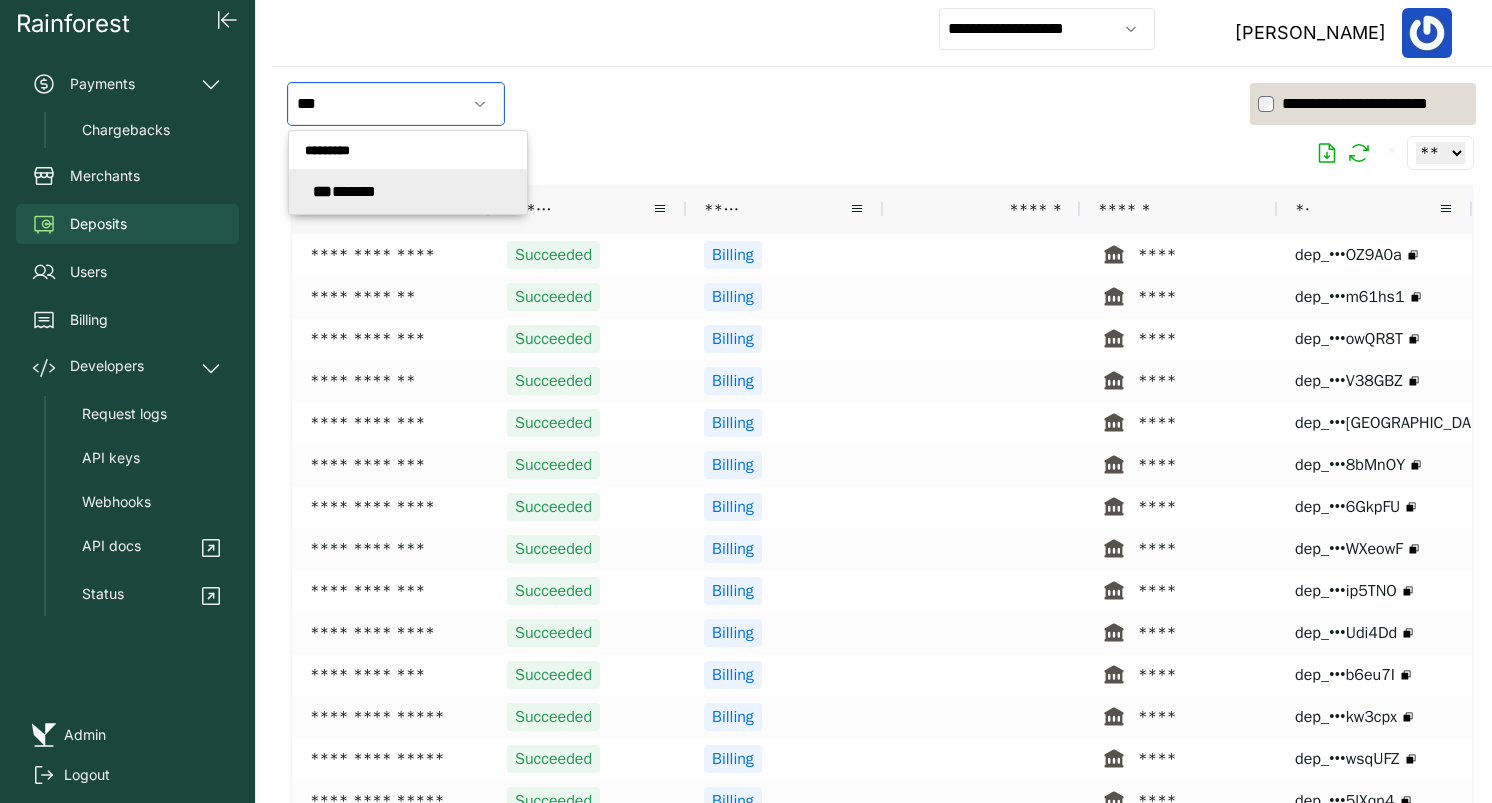 click on "*** *******" 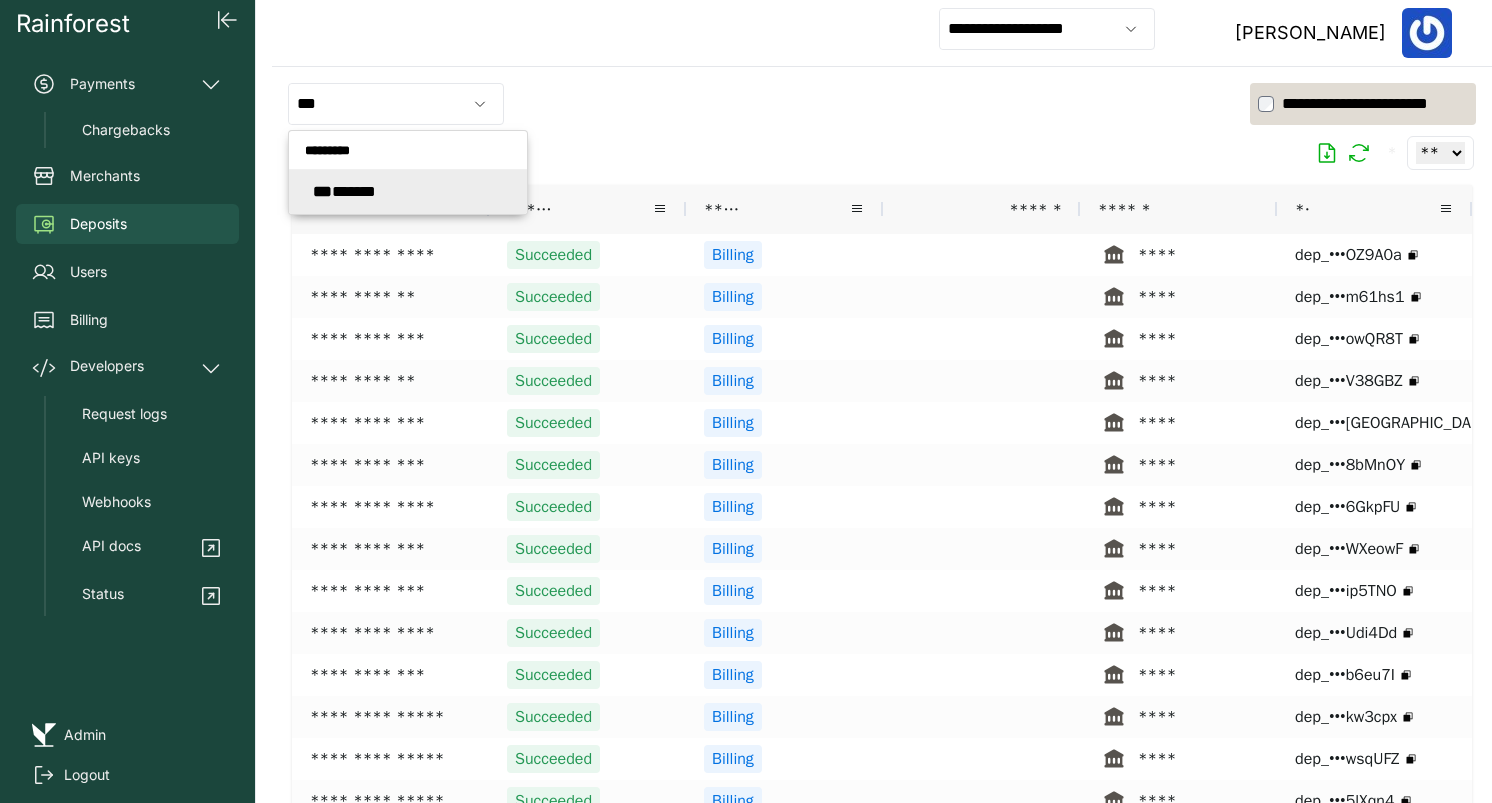type on "**********" 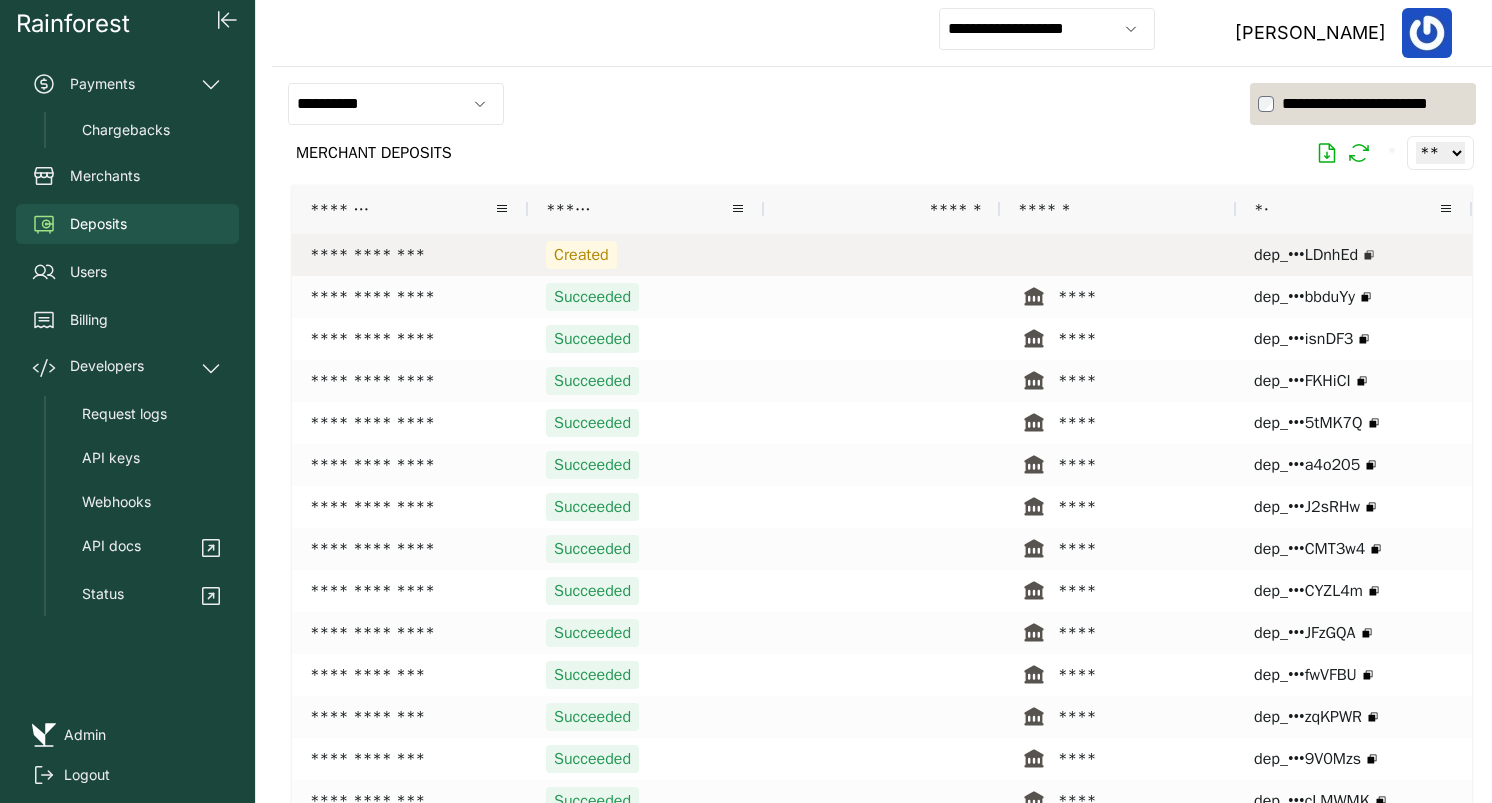 click 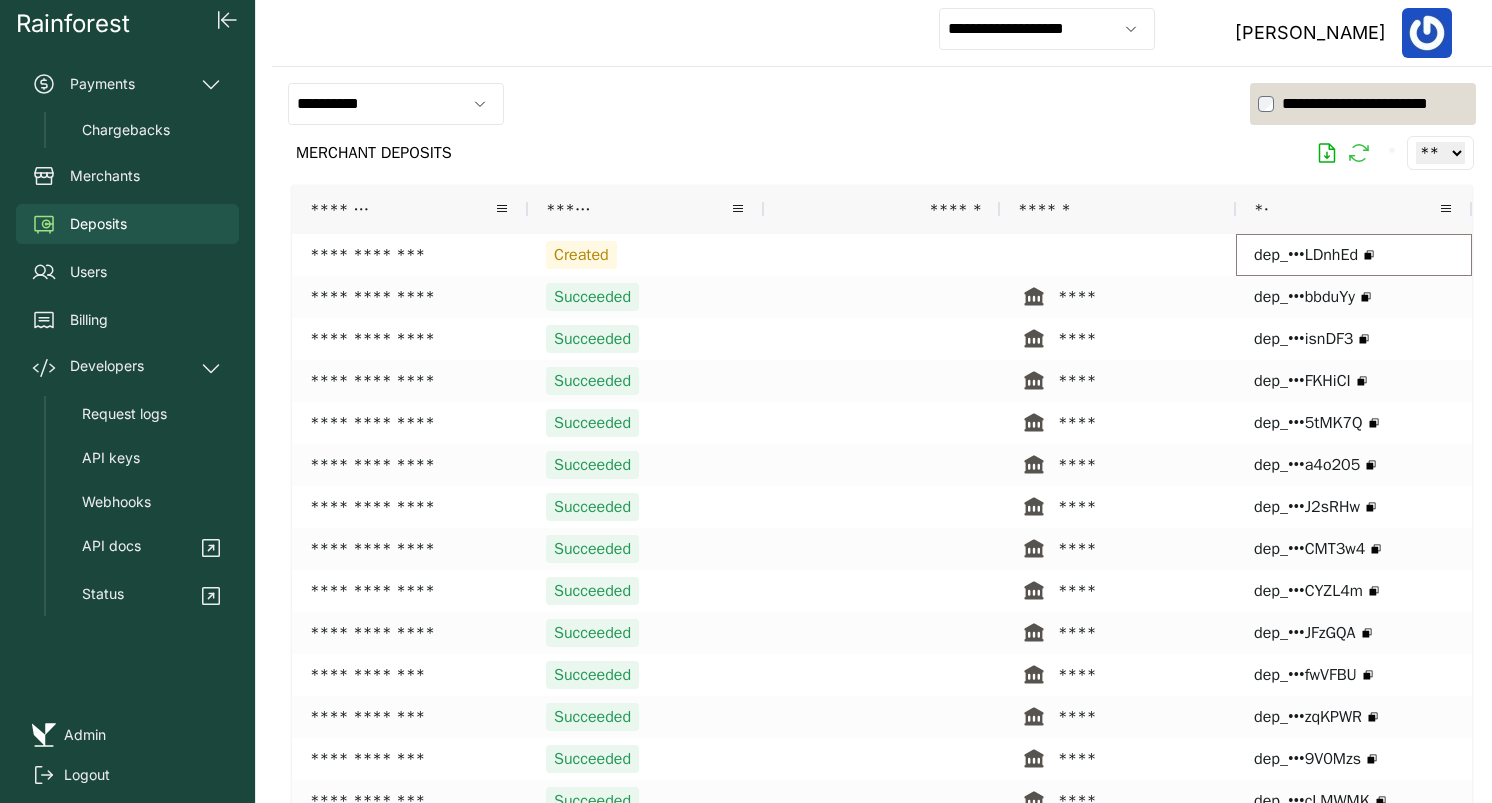 click 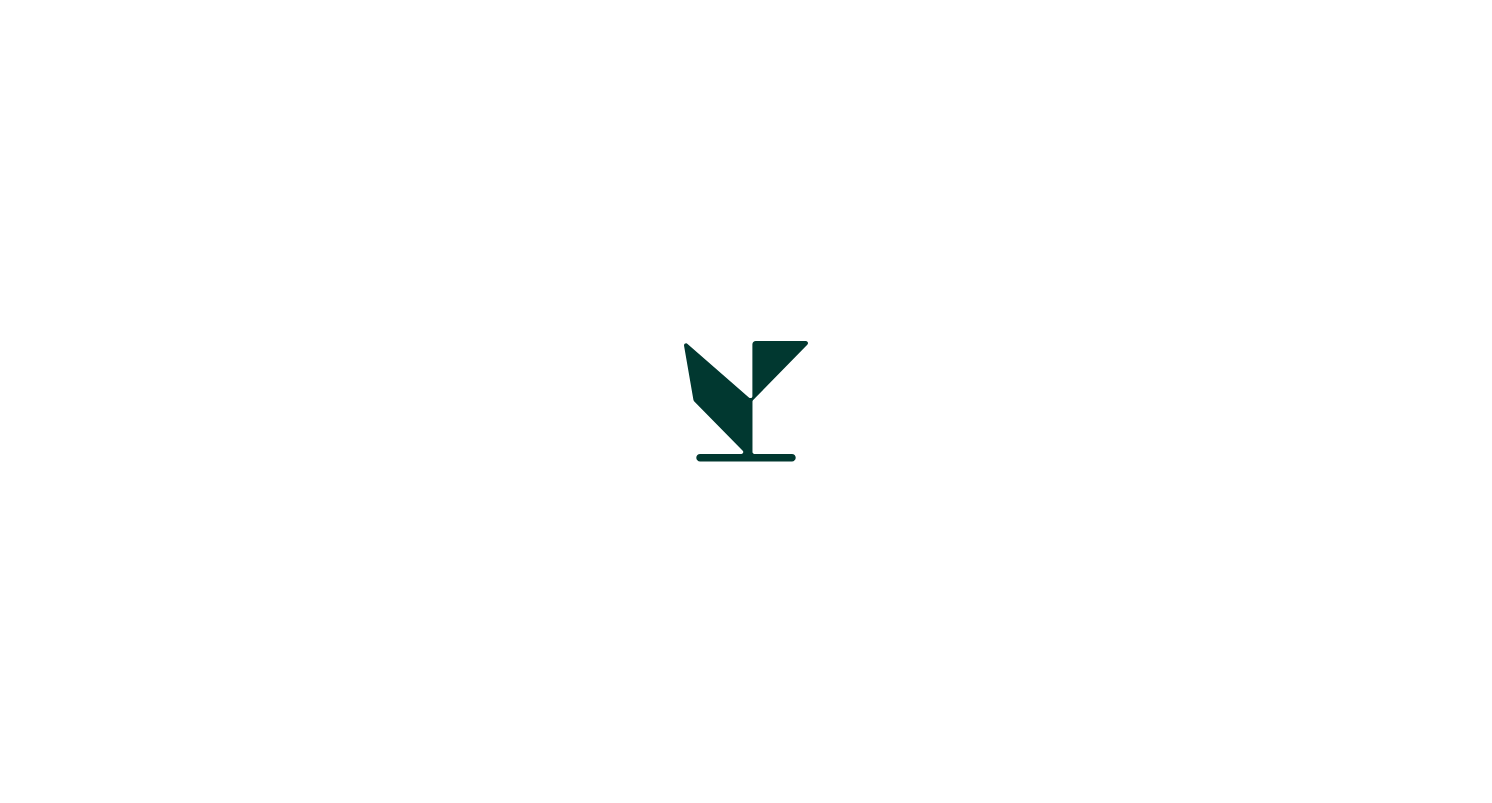 scroll, scrollTop: 0, scrollLeft: 0, axis: both 